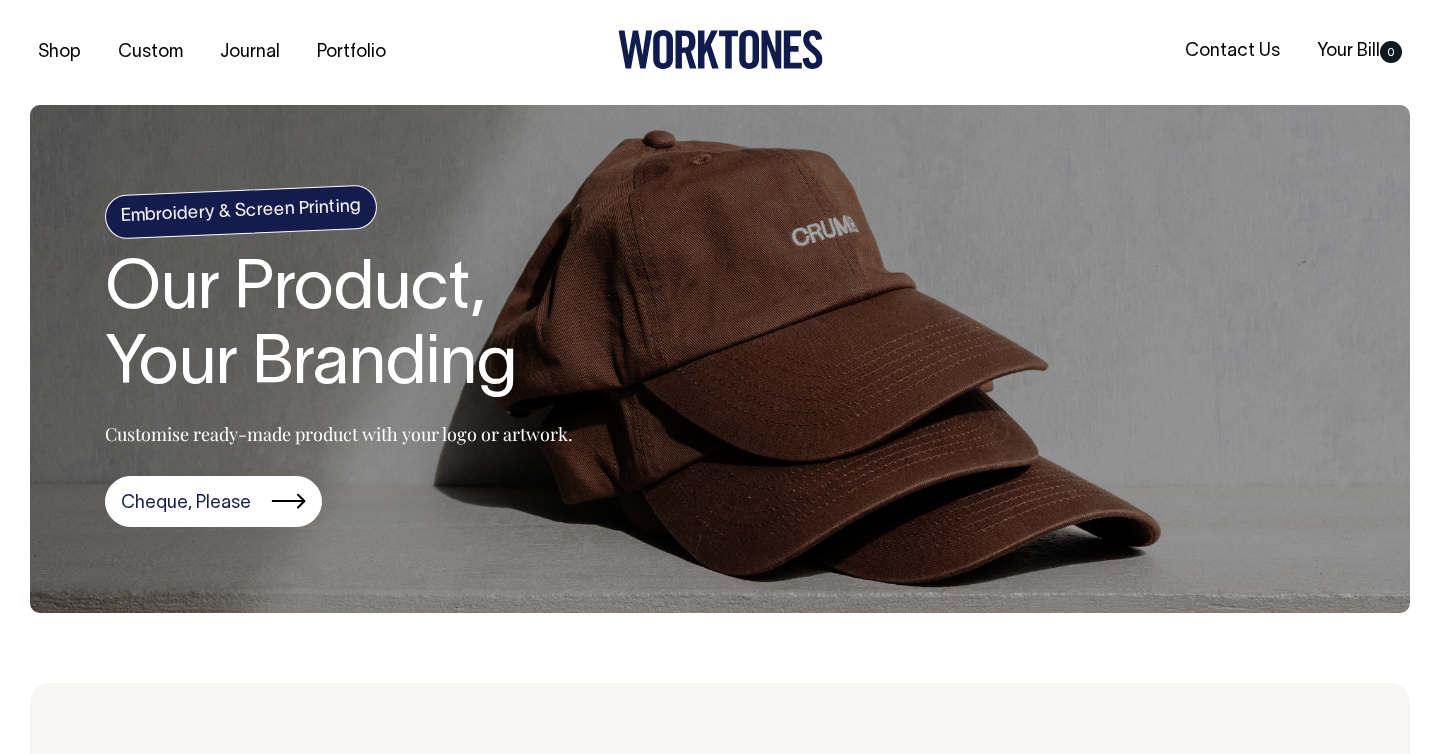 scroll, scrollTop: 504, scrollLeft: 0, axis: vertical 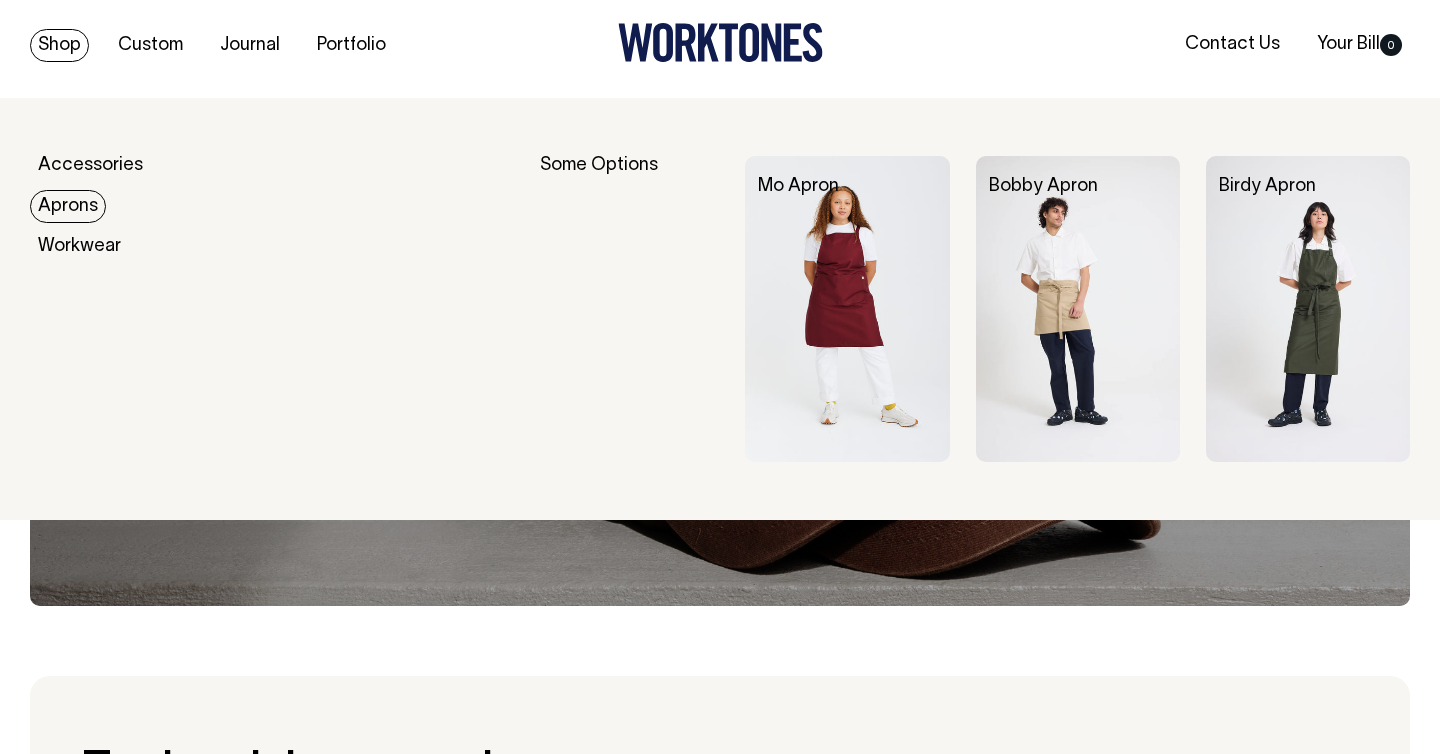click on "Aprons" at bounding box center (68, 206) 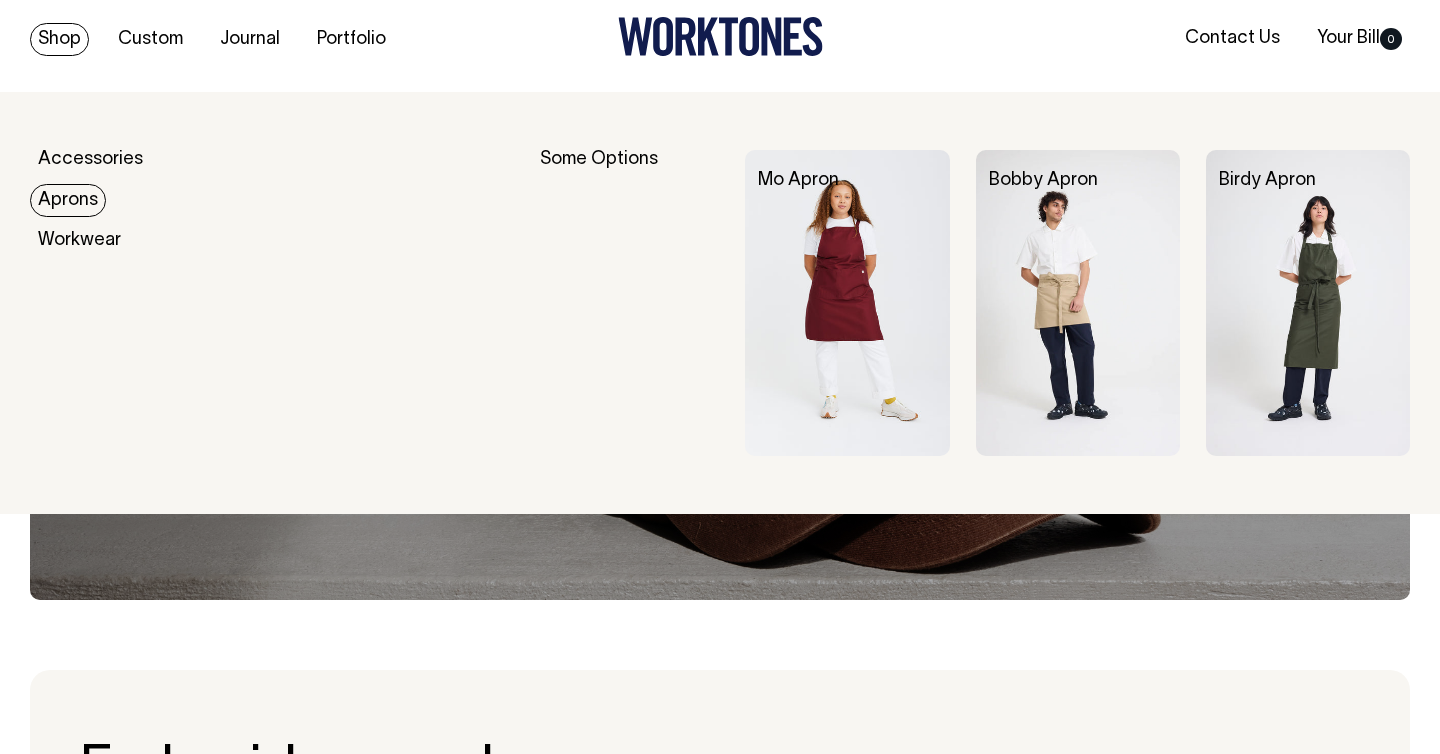 scroll, scrollTop: 15, scrollLeft: 0, axis: vertical 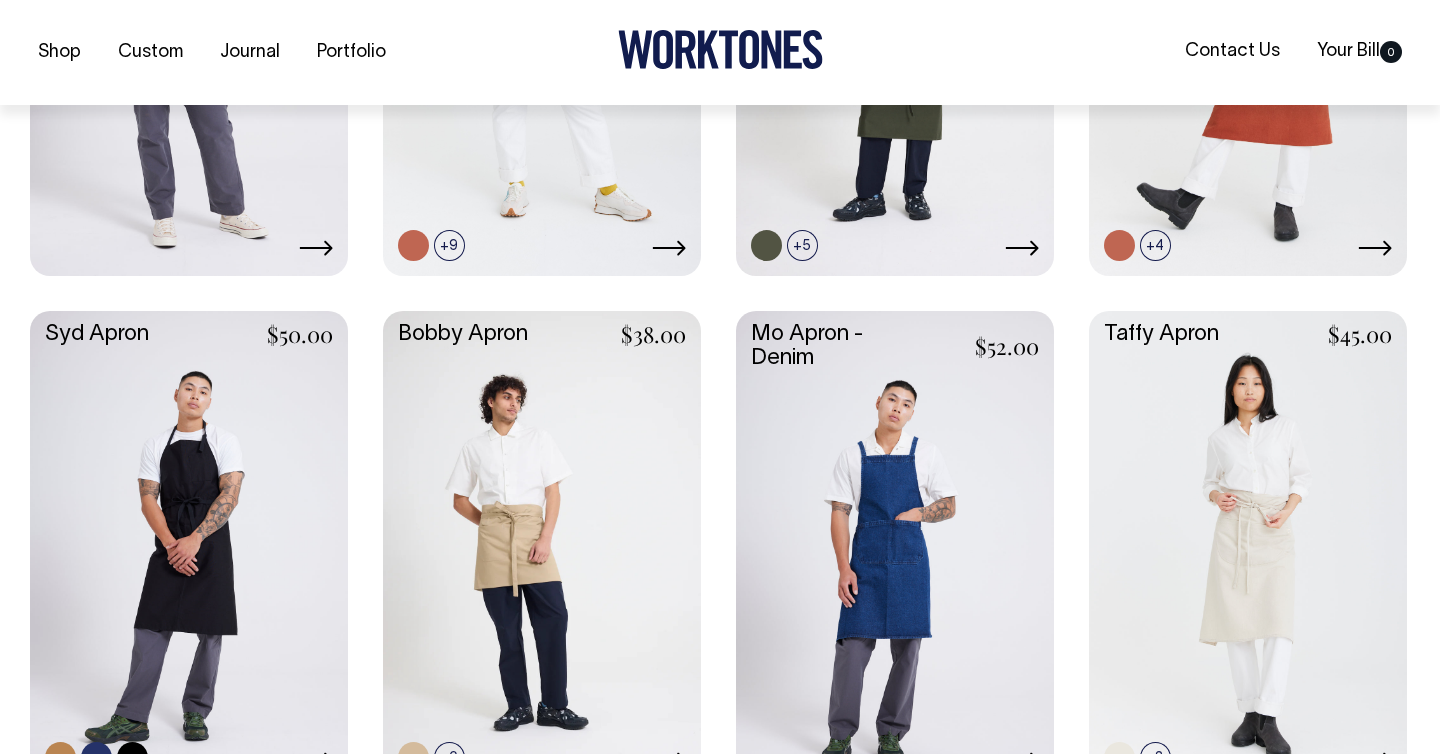 click at bounding box center (189, 547) 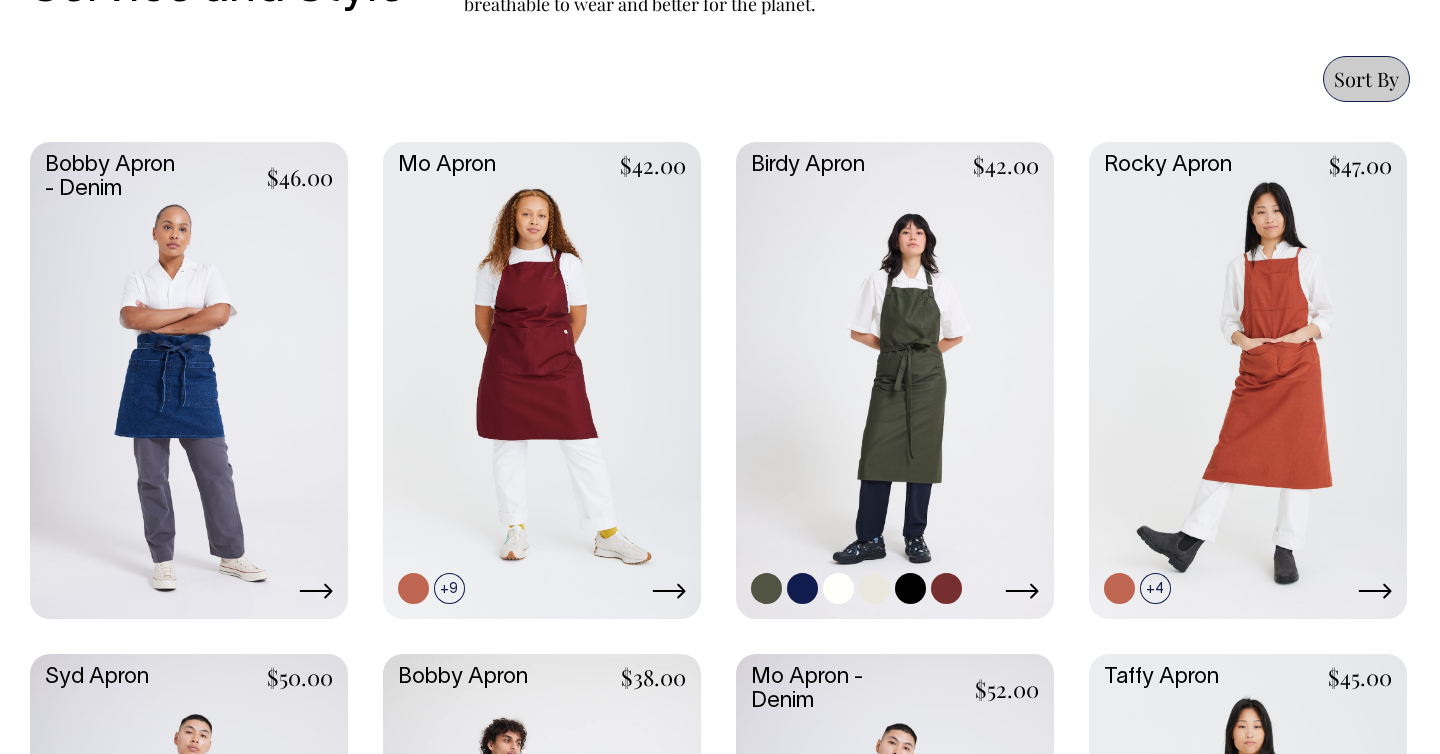 scroll, scrollTop: 824, scrollLeft: 0, axis: vertical 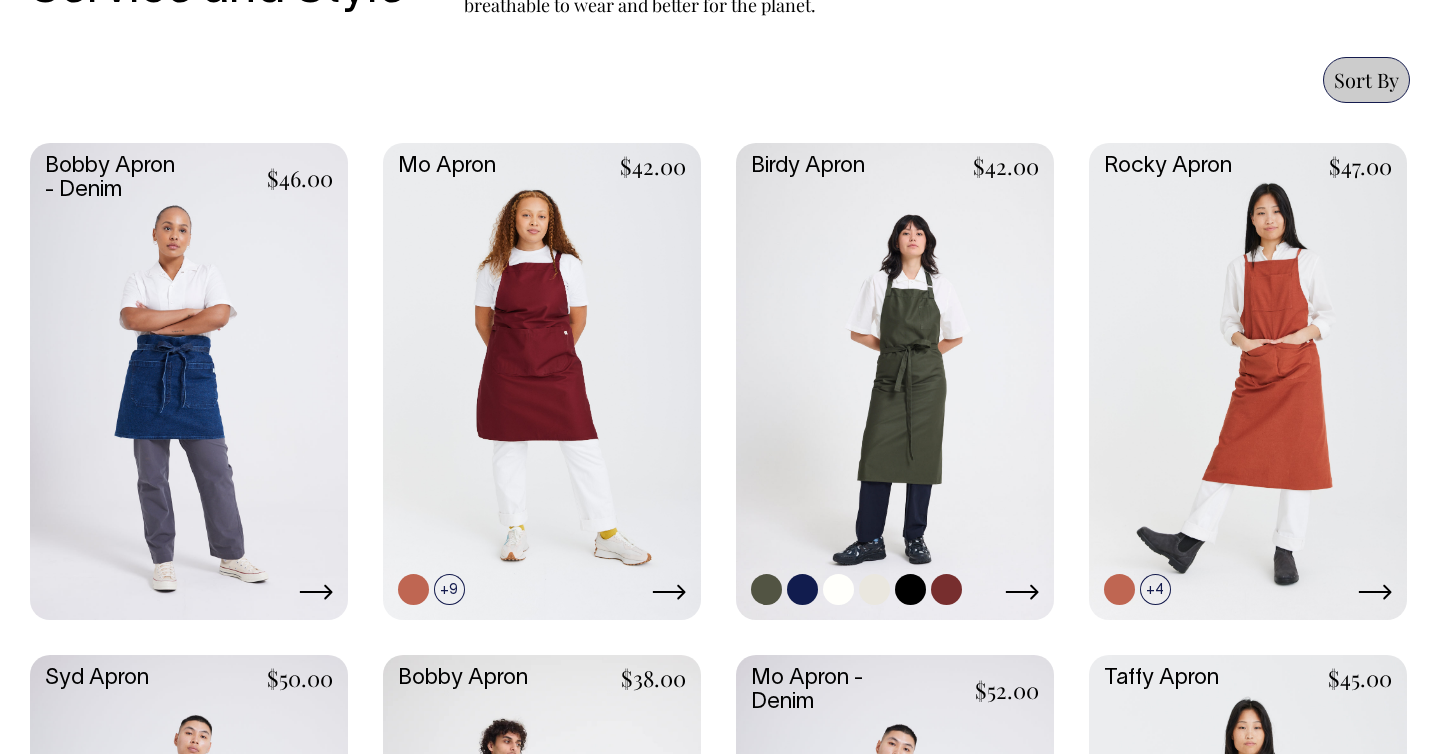 click at bounding box center [895, 379] 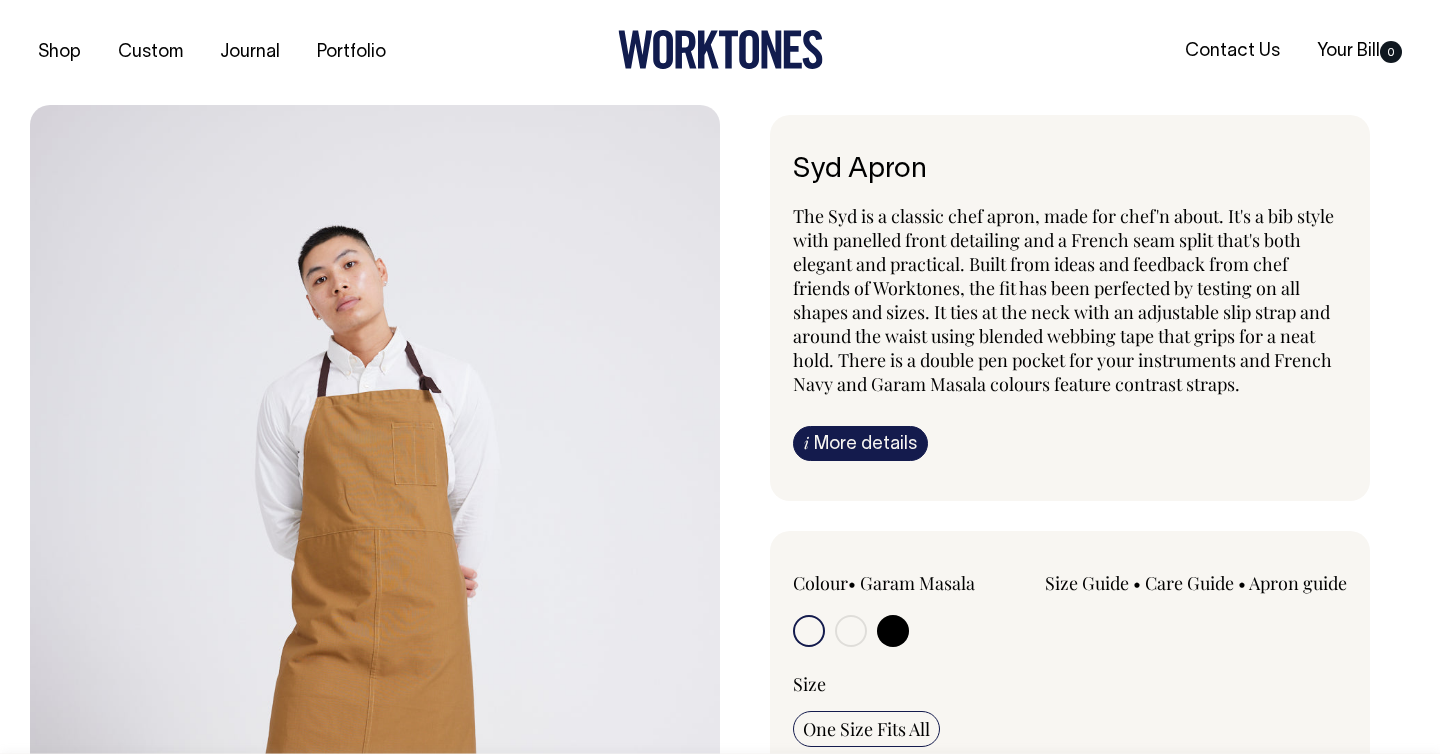 scroll, scrollTop: 0, scrollLeft: 0, axis: both 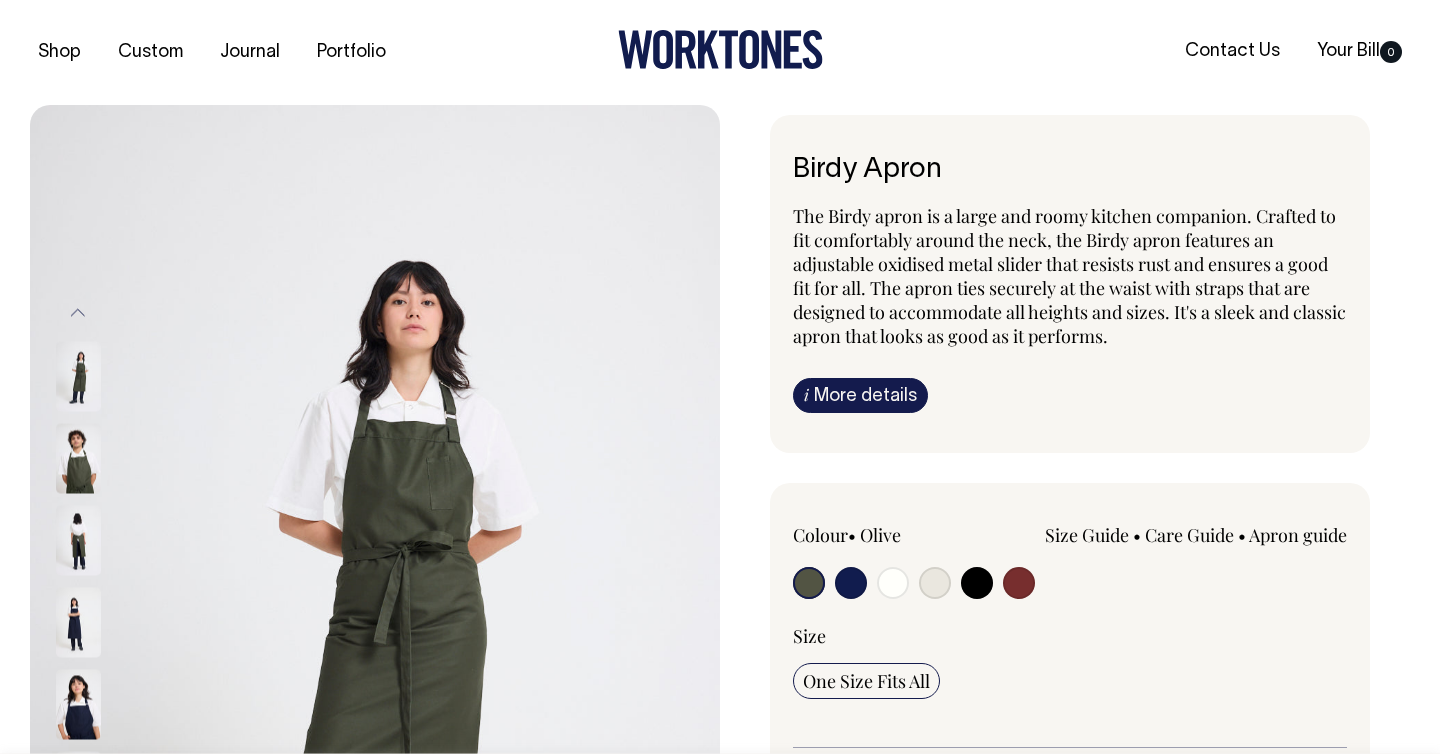 click at bounding box center [851, 583] 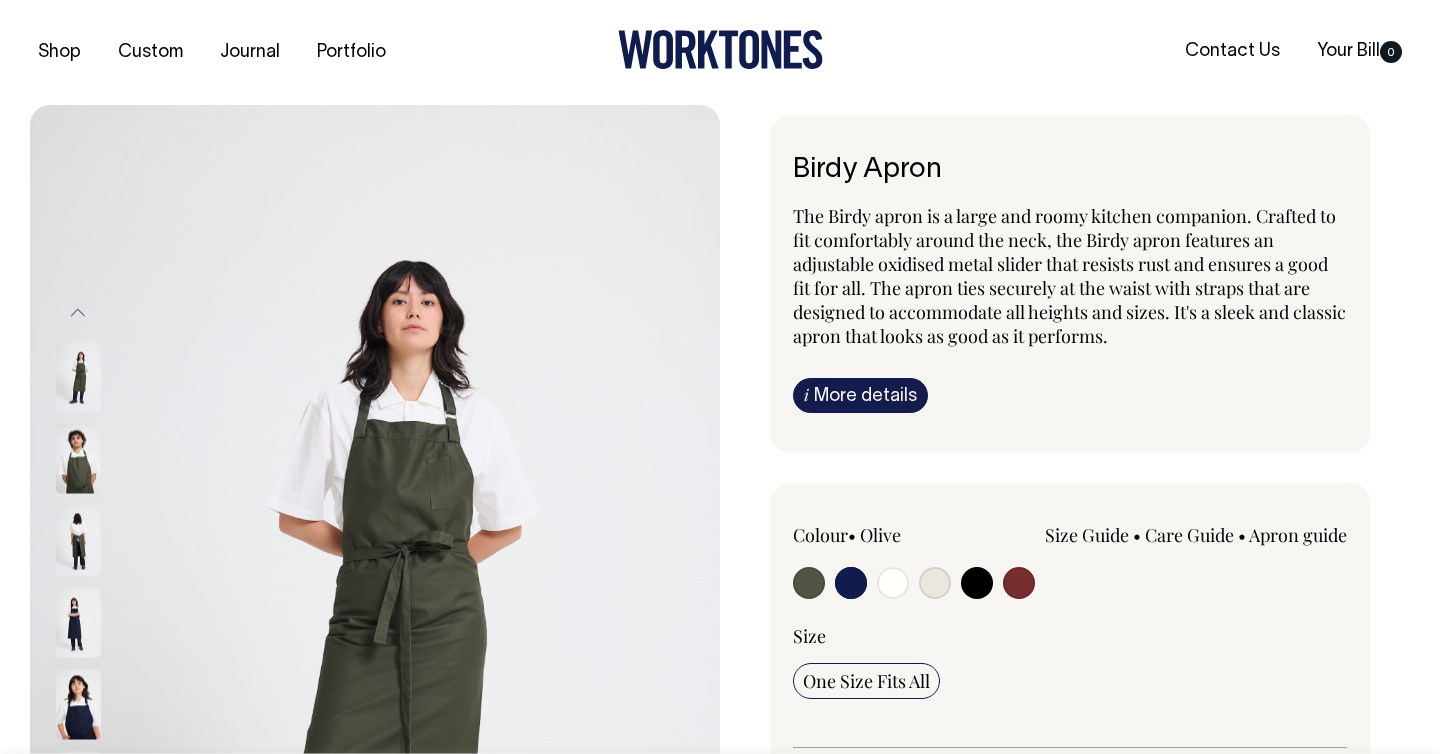 radio on "true" 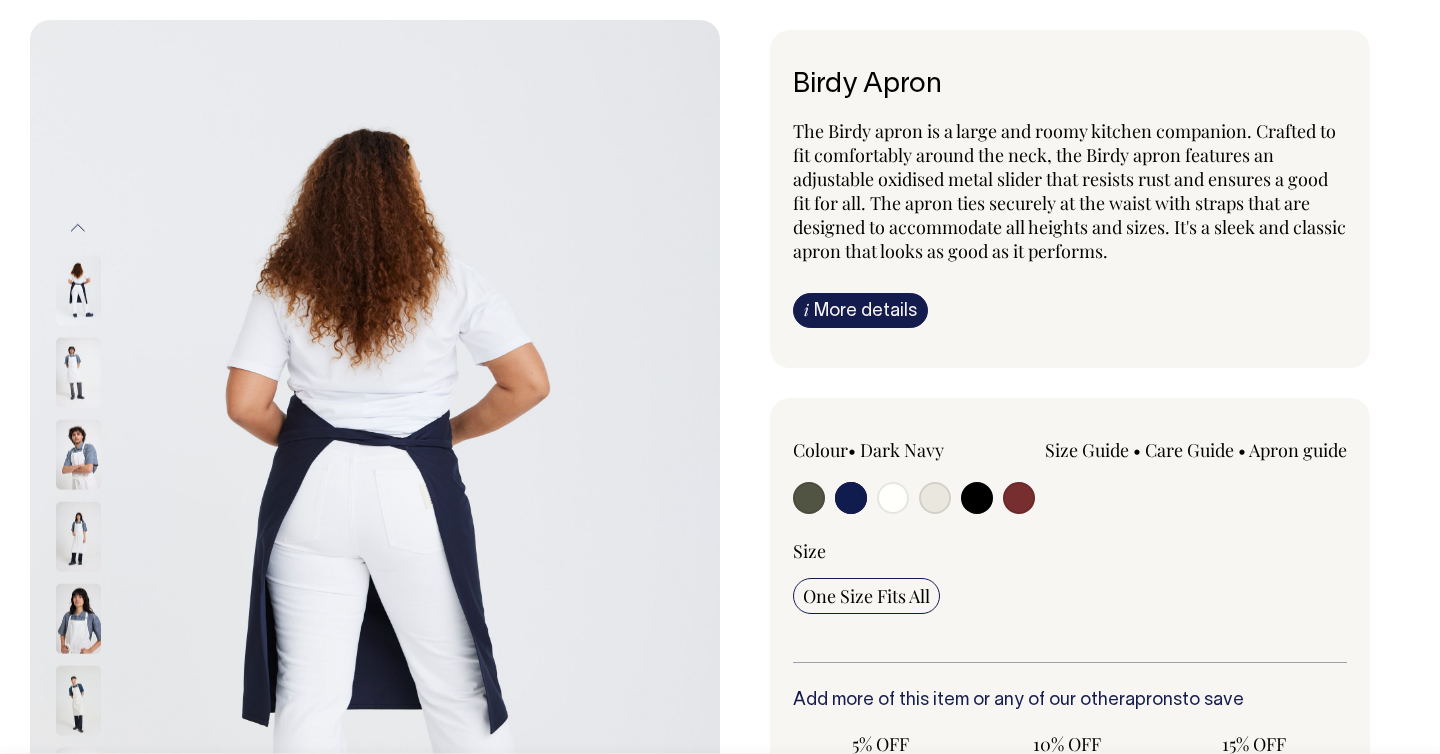click at bounding box center [851, 498] 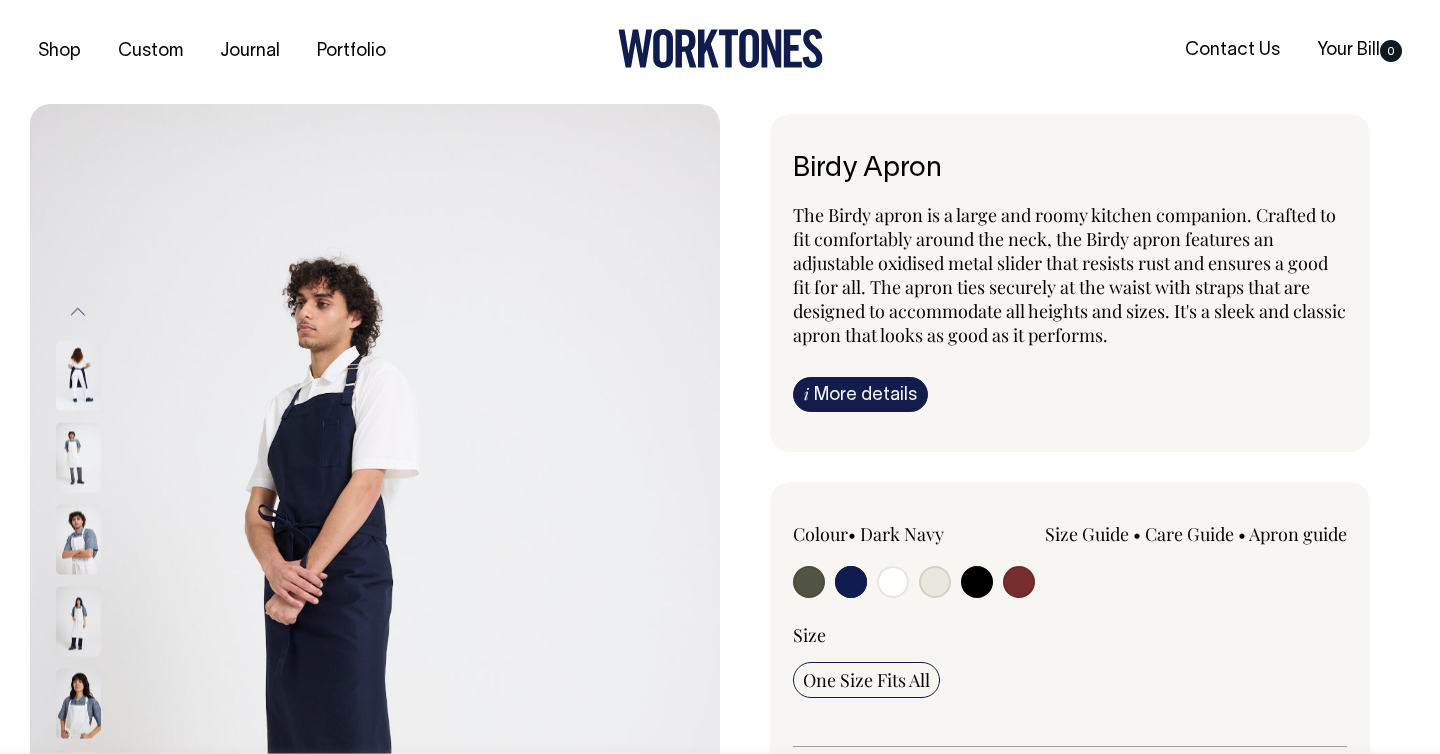 scroll, scrollTop: 0, scrollLeft: 0, axis: both 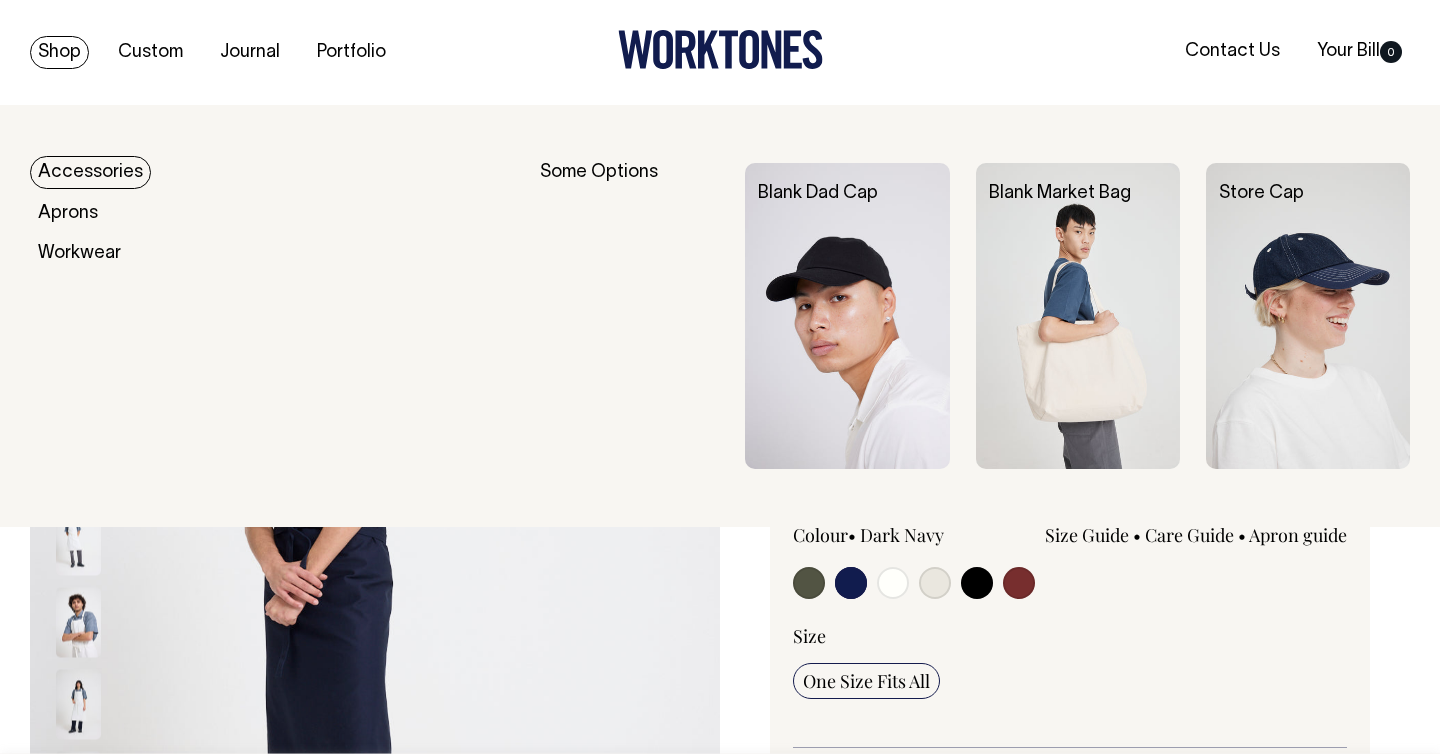 click on "Shop" at bounding box center [59, 52] 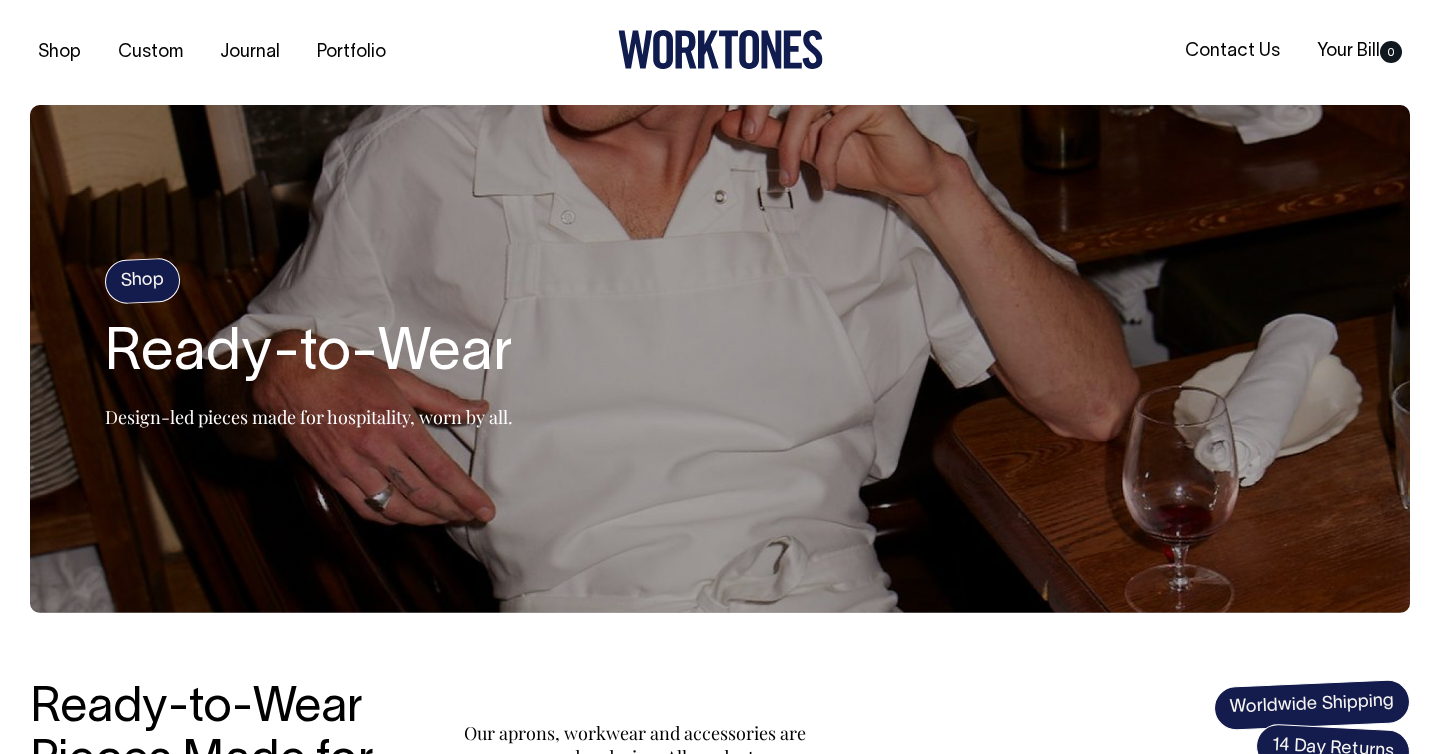 scroll, scrollTop: 0, scrollLeft: 0, axis: both 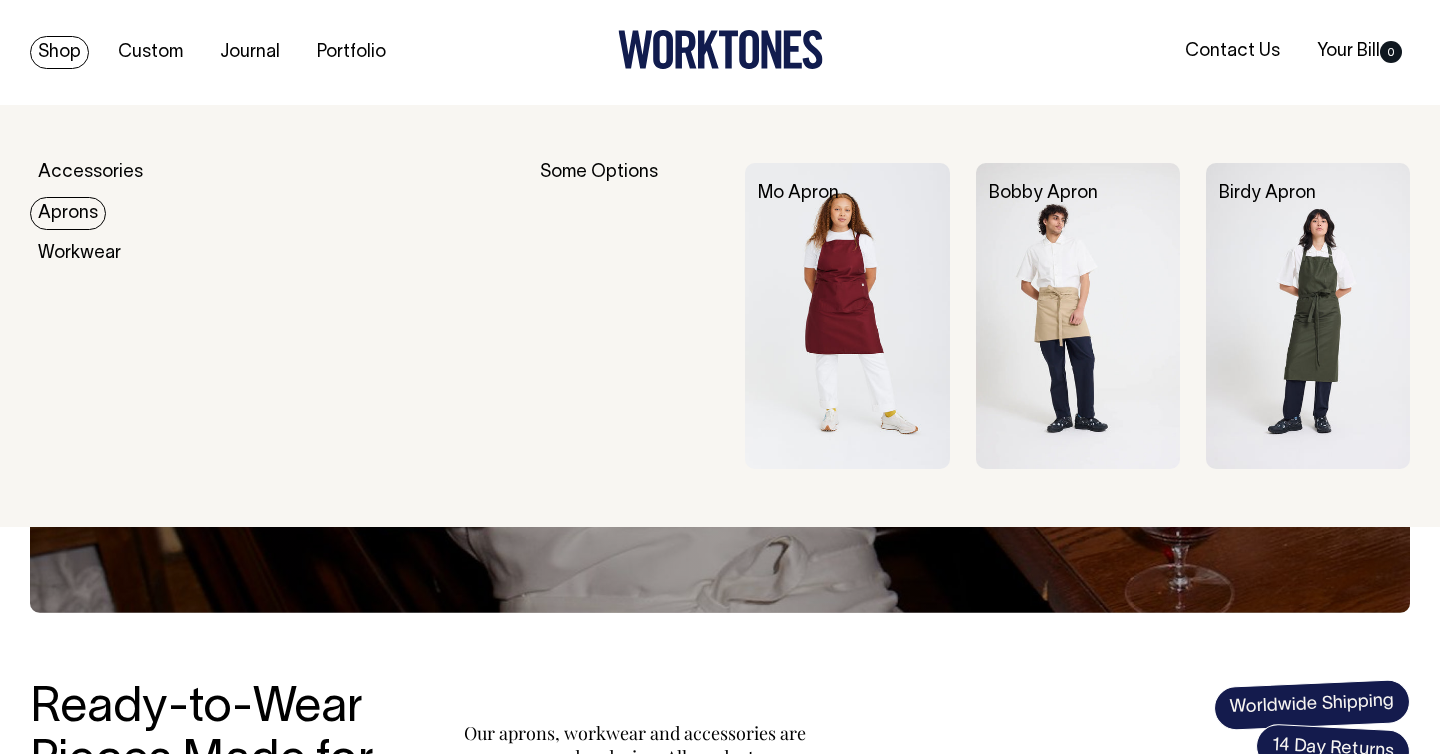 click on "Aprons" at bounding box center [68, 213] 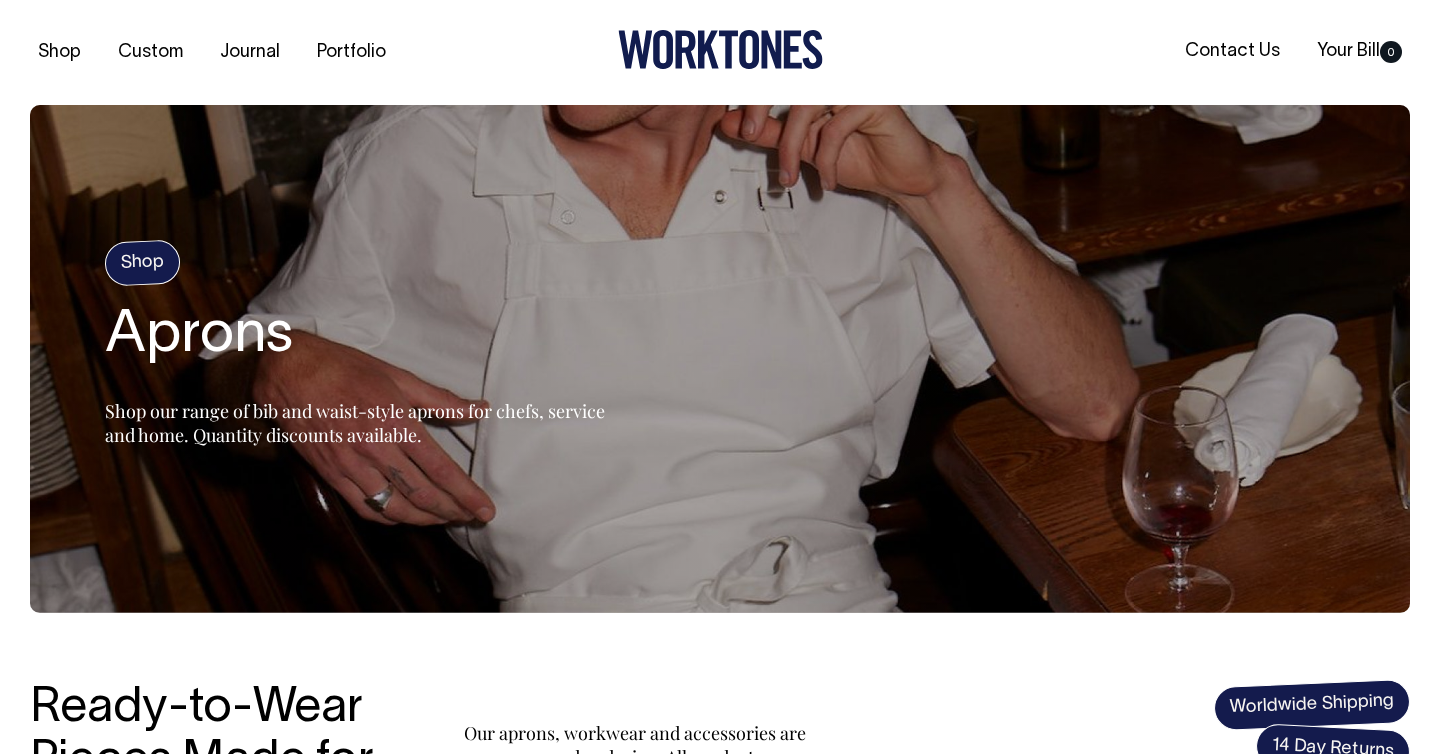 scroll, scrollTop: 0, scrollLeft: 0, axis: both 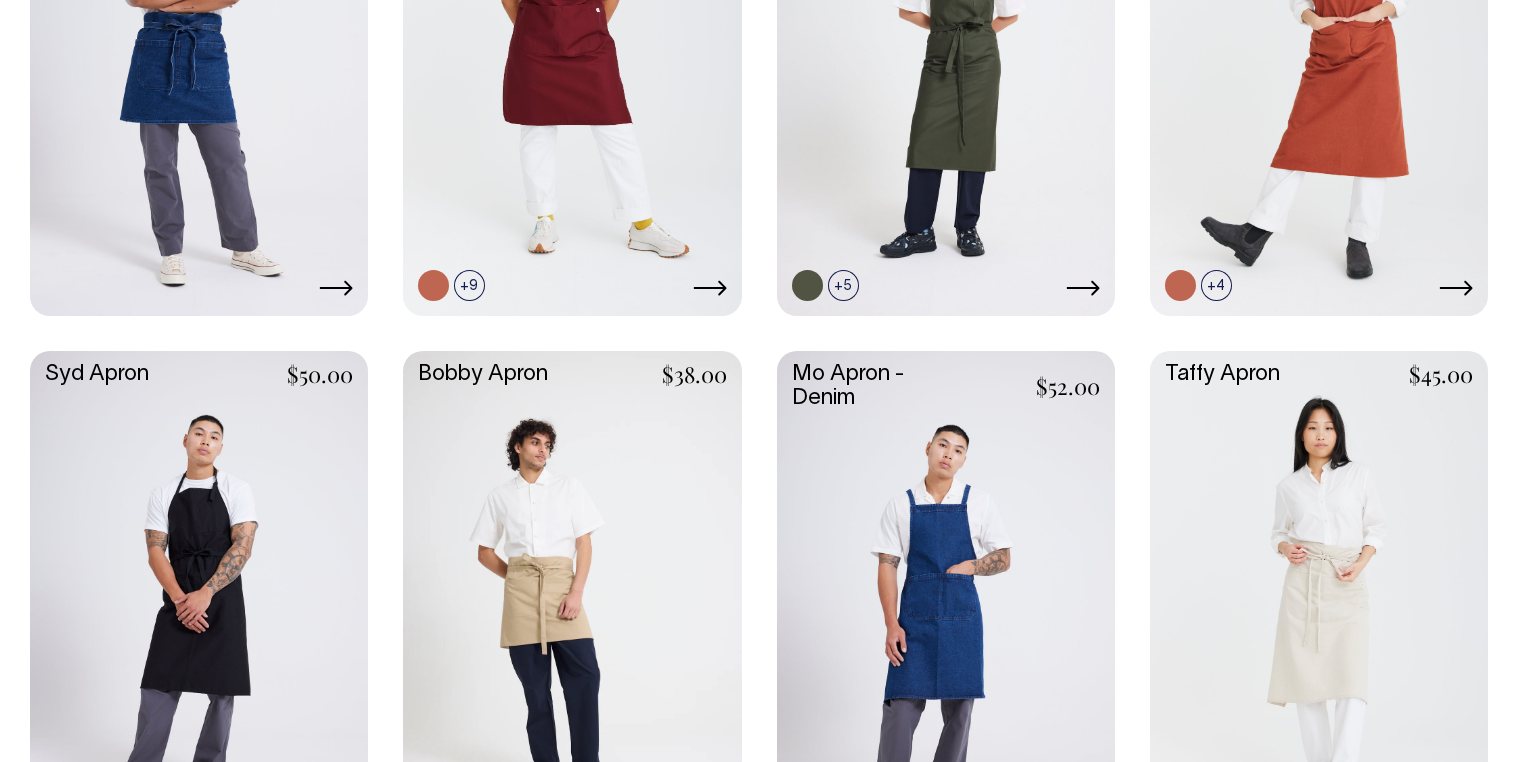 click at bounding box center [199, 602] 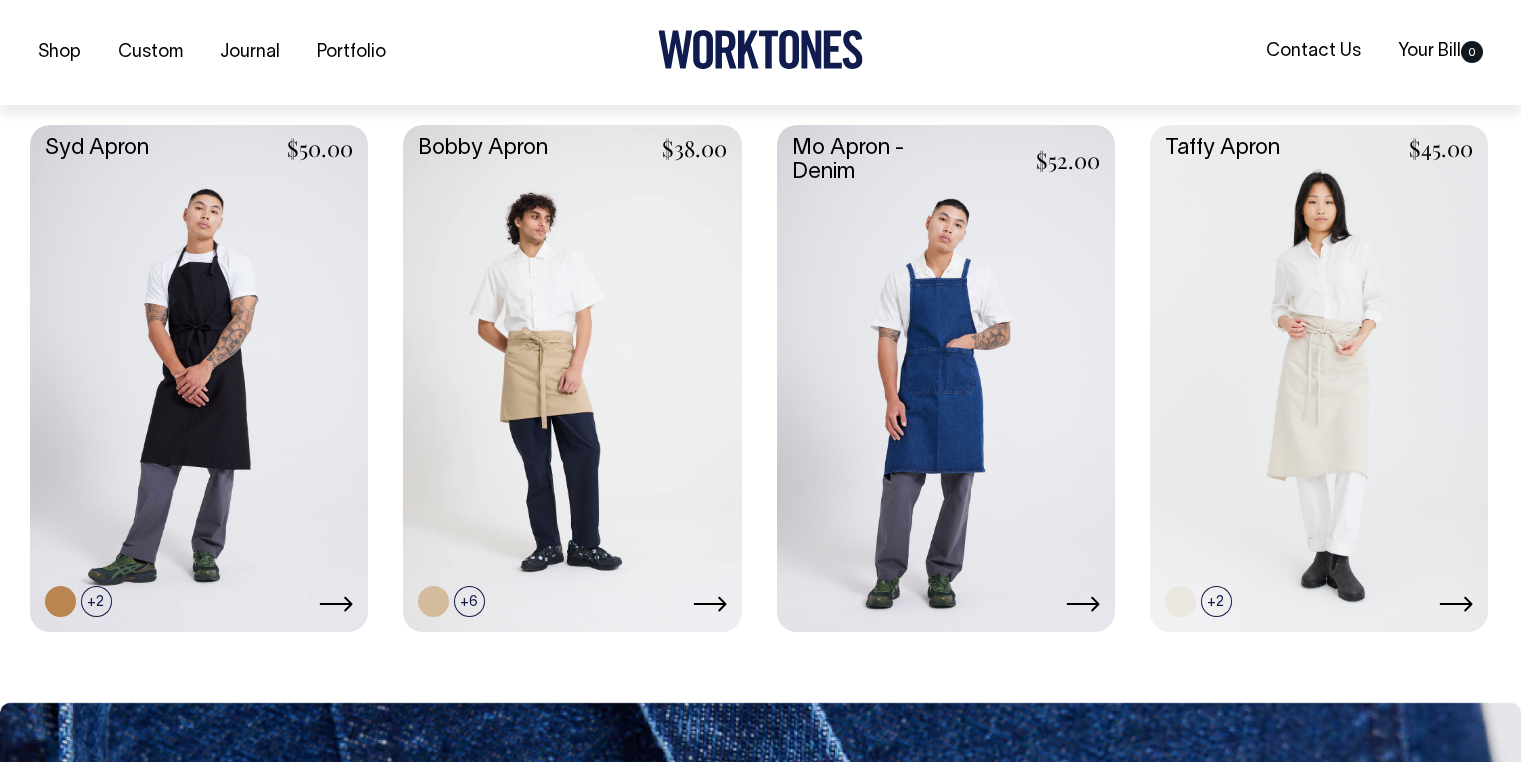 click at bounding box center (946, 376) 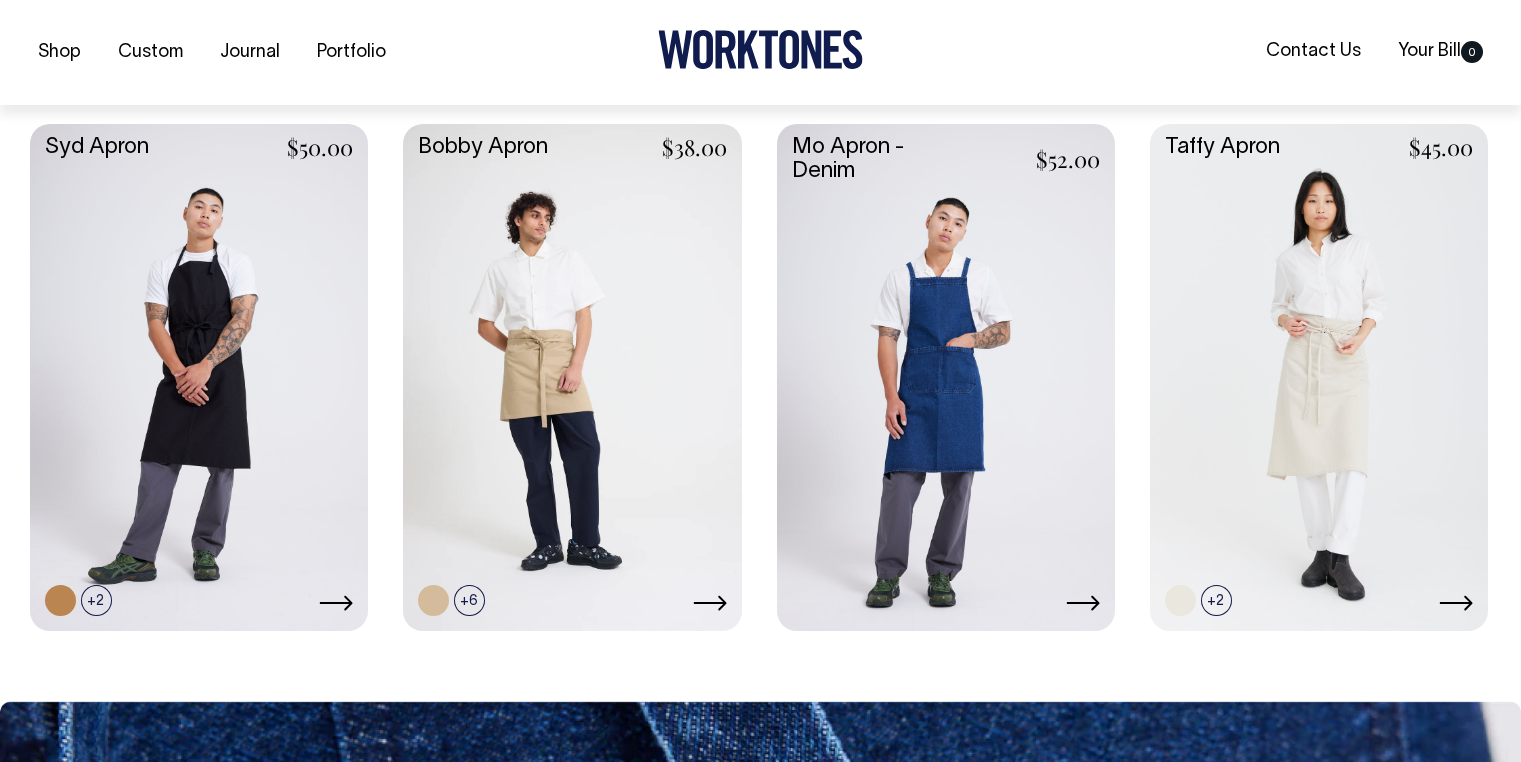 scroll, scrollTop: 1387, scrollLeft: 0, axis: vertical 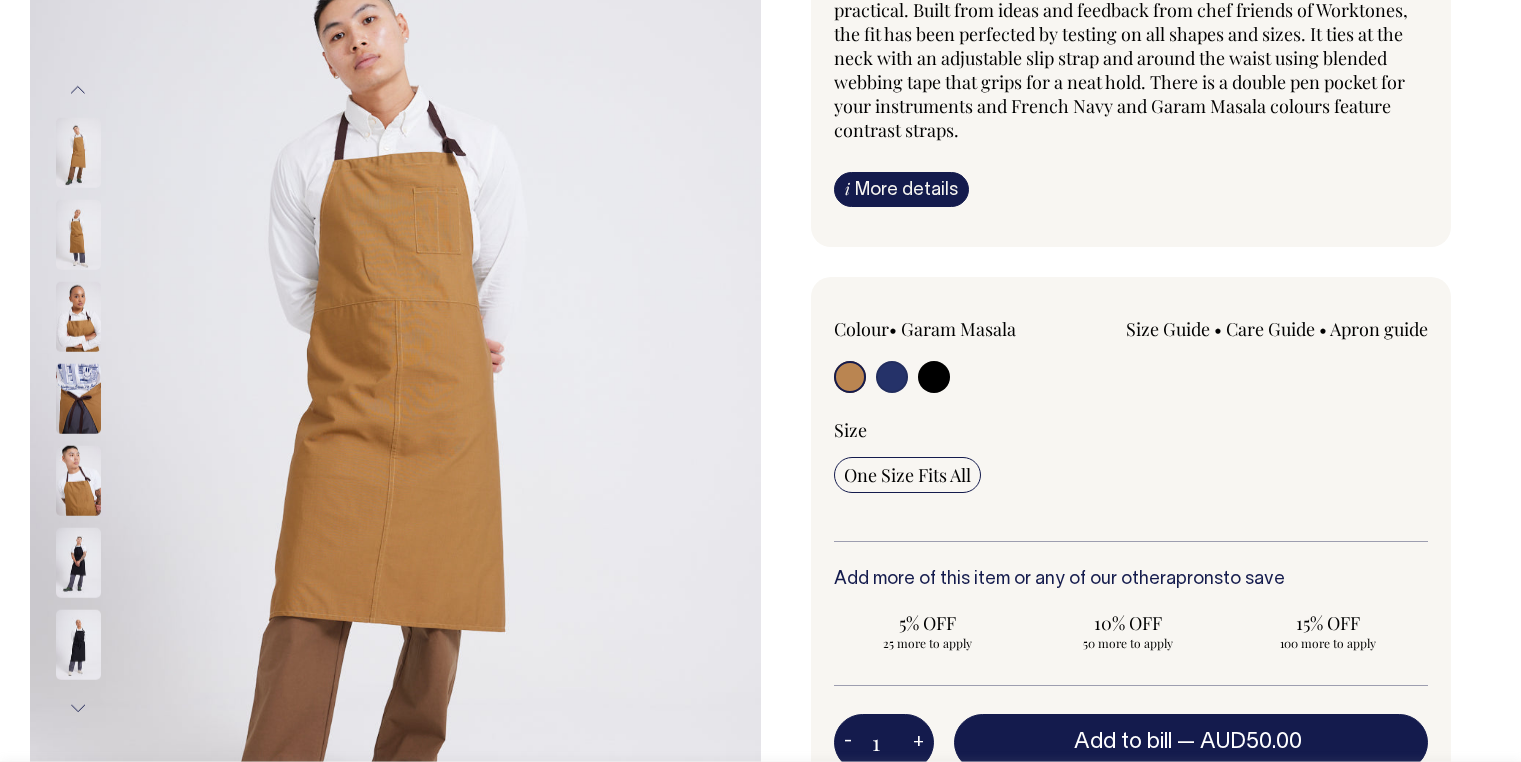click at bounding box center (892, 377) 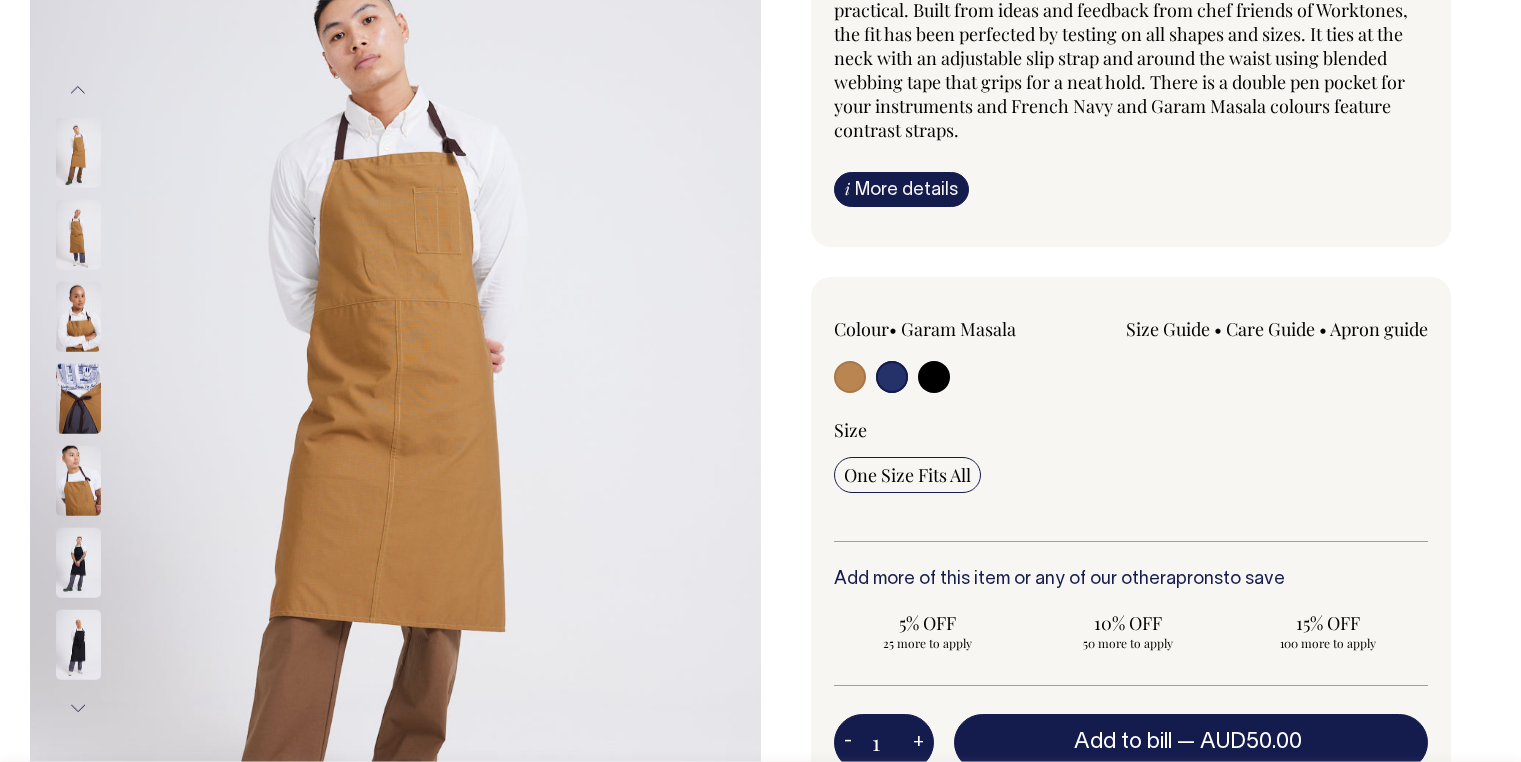 radio on "true" 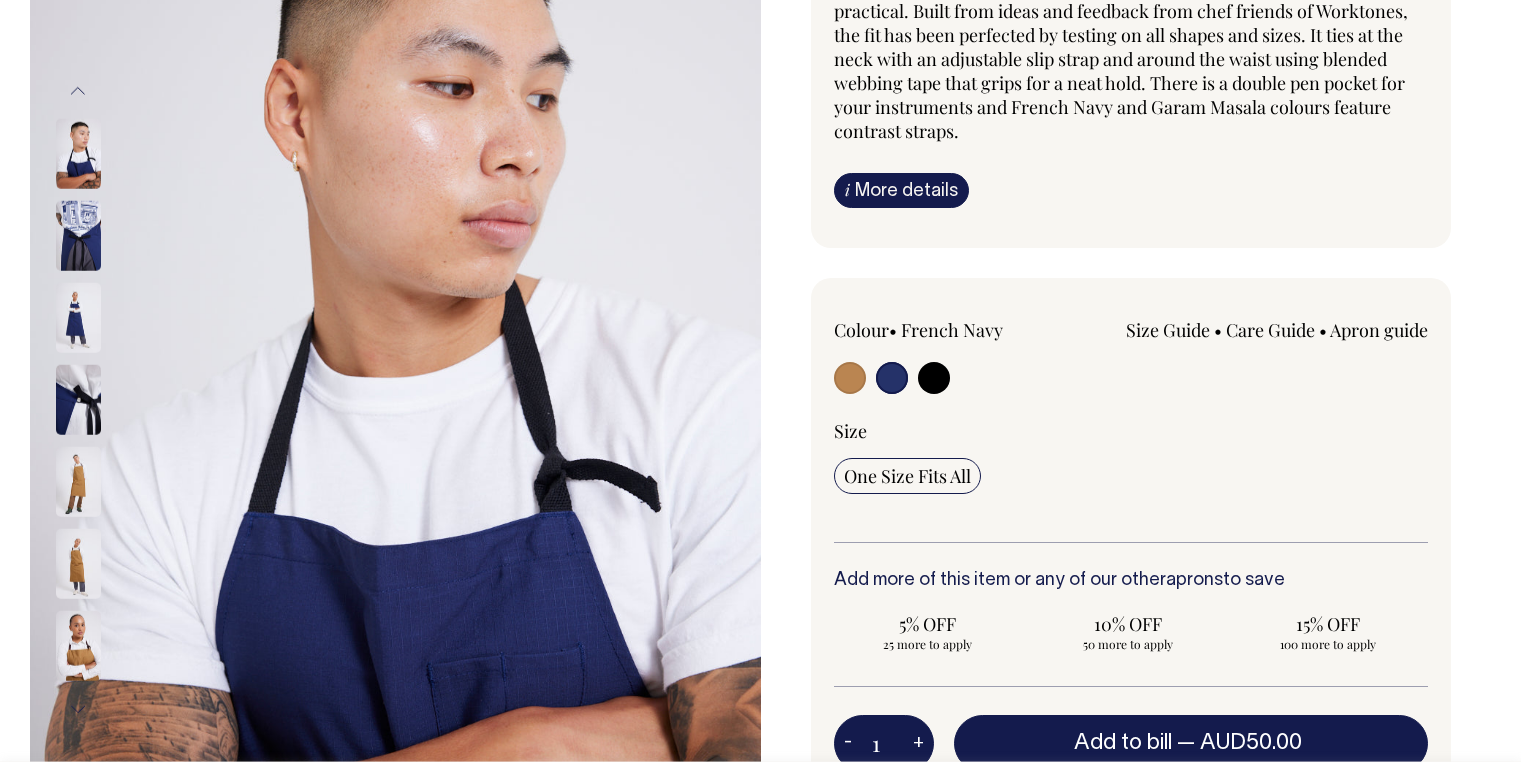 scroll, scrollTop: 252, scrollLeft: 0, axis: vertical 